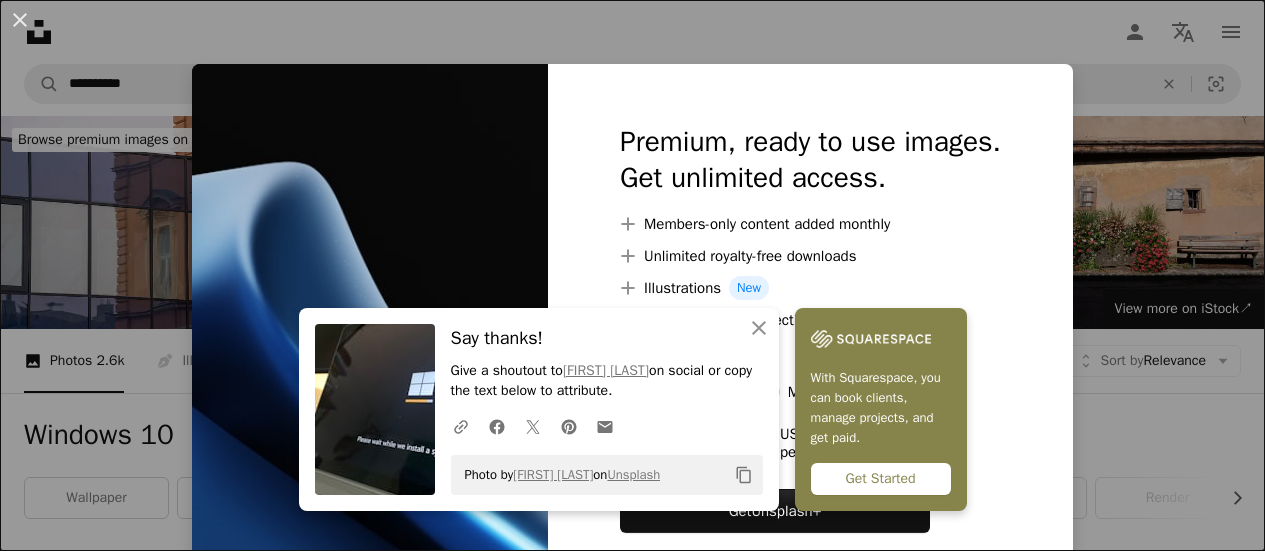 scroll, scrollTop: 953, scrollLeft: 0, axis: vertical 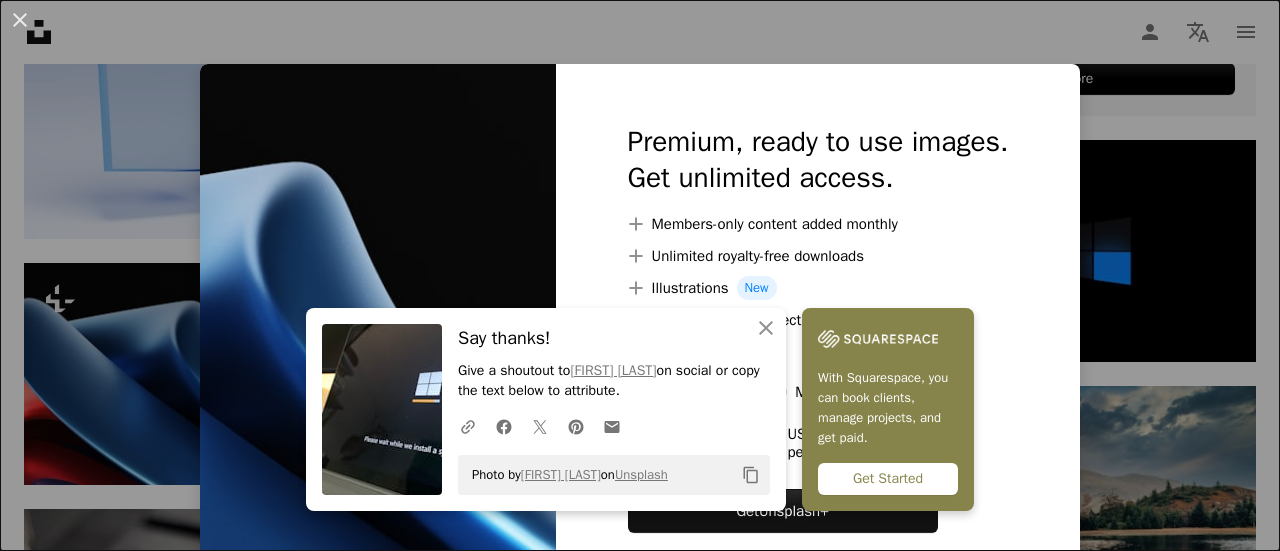 click on "An X shape An X shape Close Say thanks! Give a shoutout to  [FIRST] [LAST]  on social or copy the text below to attribute. A URL sharing icon (chains) Facebook icon X (formerly Twitter) icon Pinterest icon An envelope Photo by  [FIRST] [LAST]  on  Unsplash
Copy content With Squarespace, you can book clients, manage projects, and get paid. Get Started Premium, ready to use images. Get unlimited access. A plus sign Members-only content added monthly A plus sign Unlimited royalty-free downloads A plus sign Illustrations  New A plus sign Enhanced legal protections yearly 66%  off monthly $12   $4 USD per month * Get  Unsplash+ * When paid annually, billed upfront  $48 Taxes where applicable. Renews automatically. Cancel anytime." at bounding box center (640, 275) 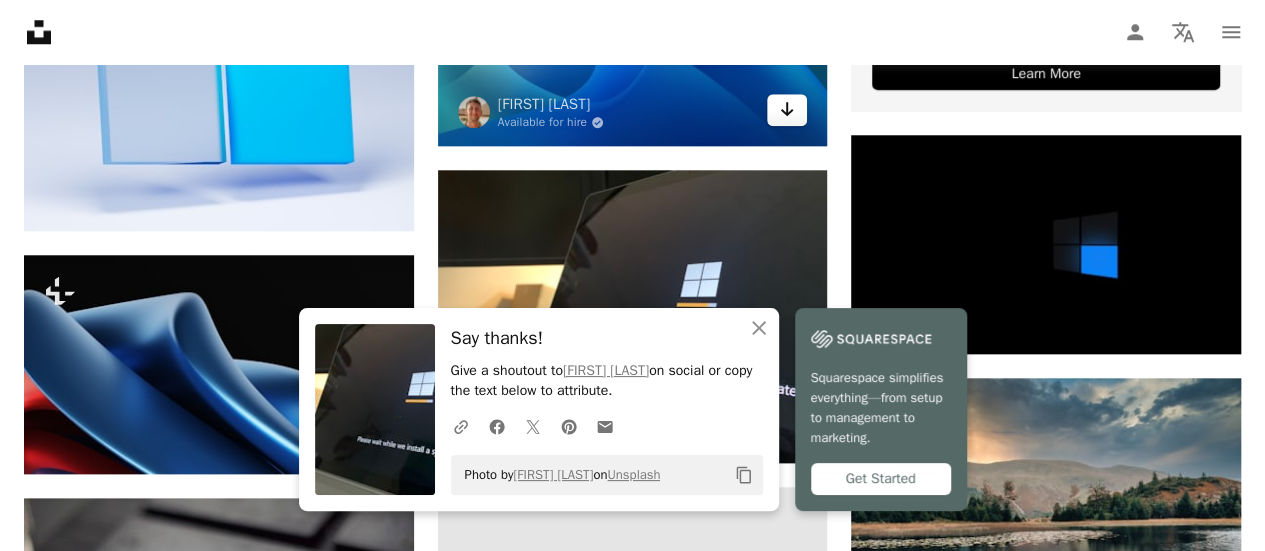 click on "Arrow pointing down" 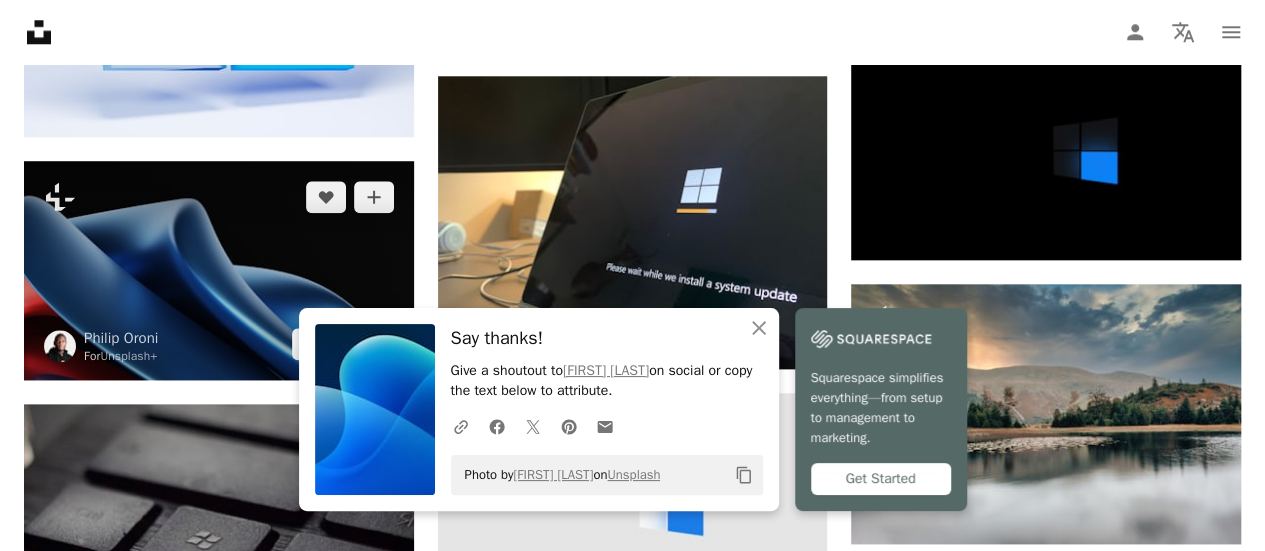 scroll, scrollTop: 1053, scrollLeft: 0, axis: vertical 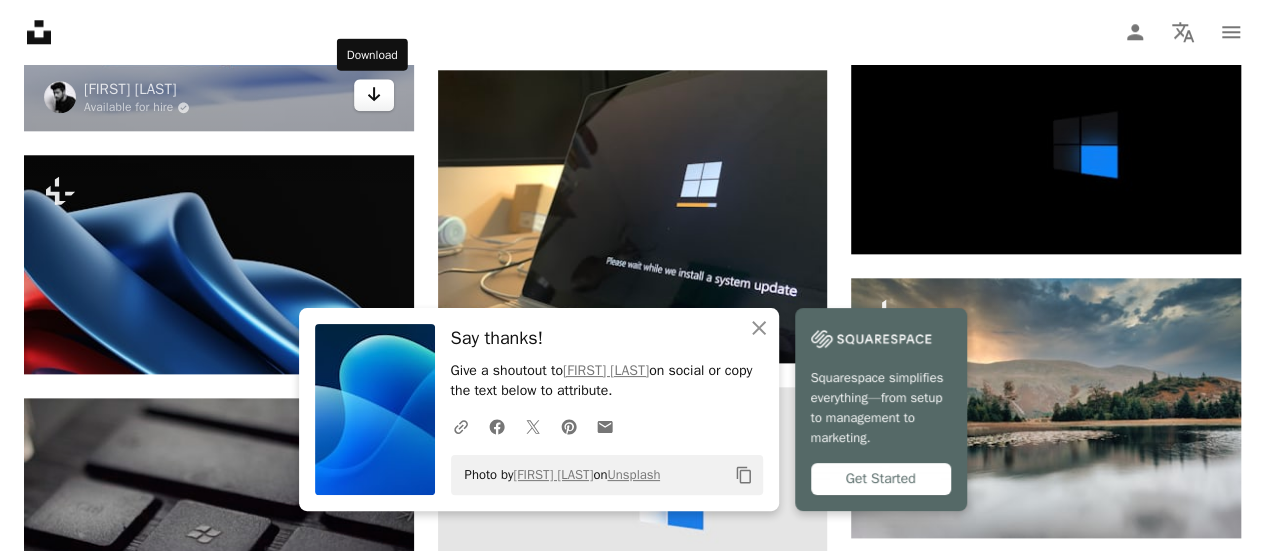 click on "Arrow pointing down" at bounding box center (374, 95) 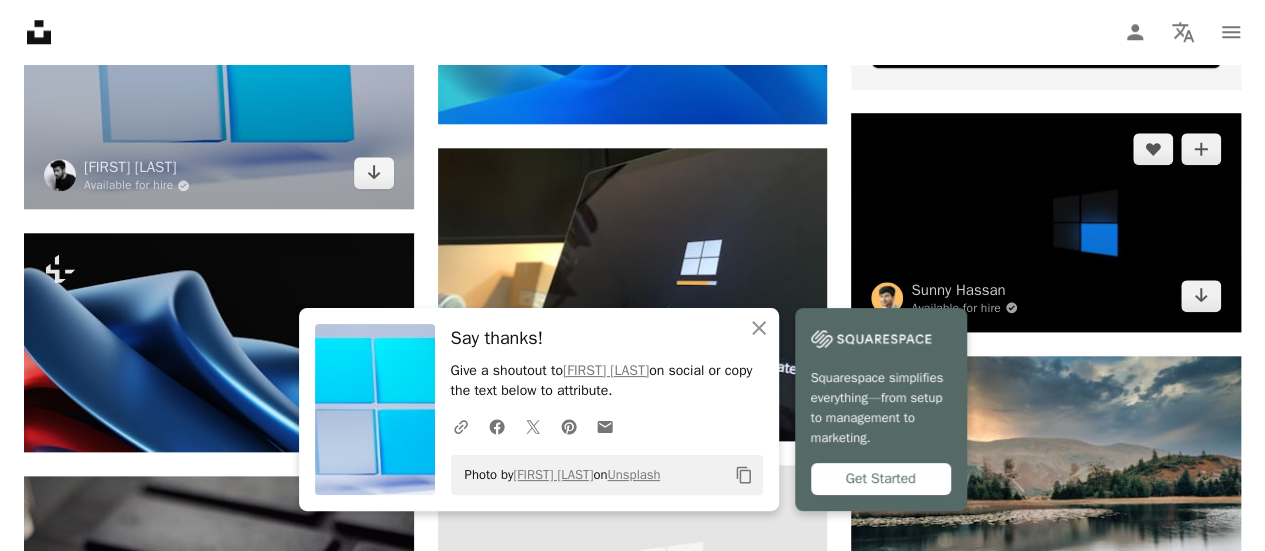 scroll, scrollTop: 953, scrollLeft: 0, axis: vertical 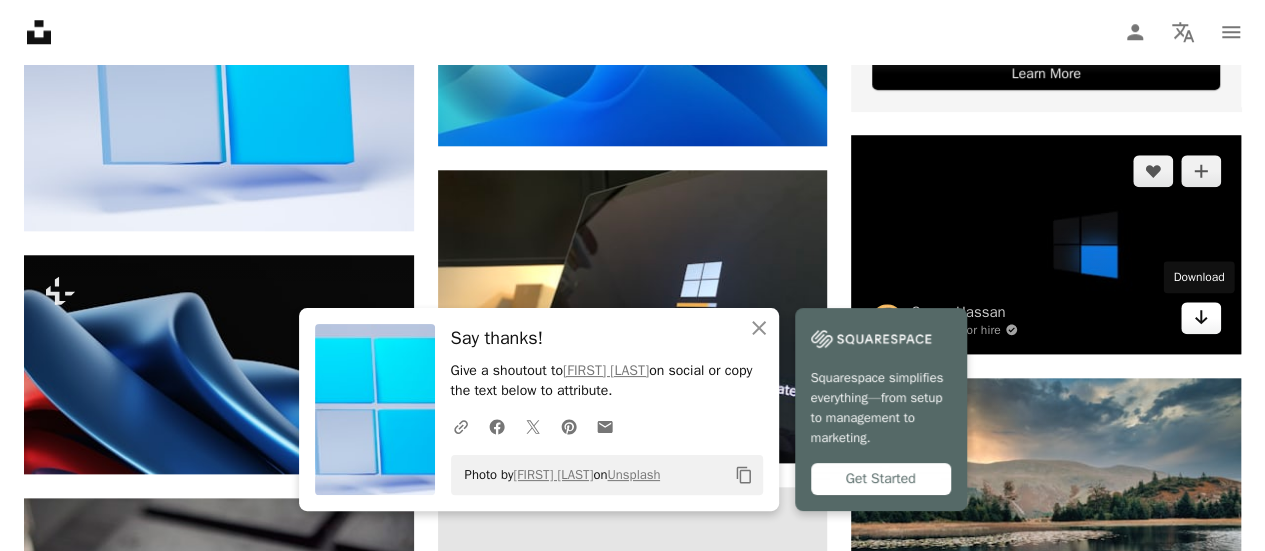 click on "Arrow pointing down" 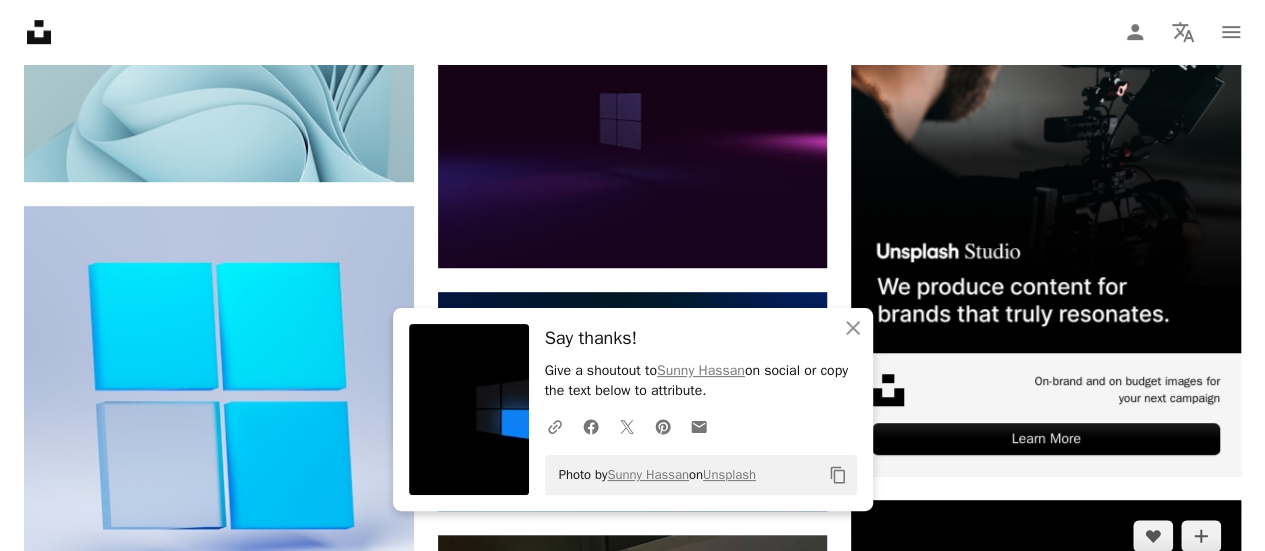 scroll, scrollTop: 753, scrollLeft: 0, axis: vertical 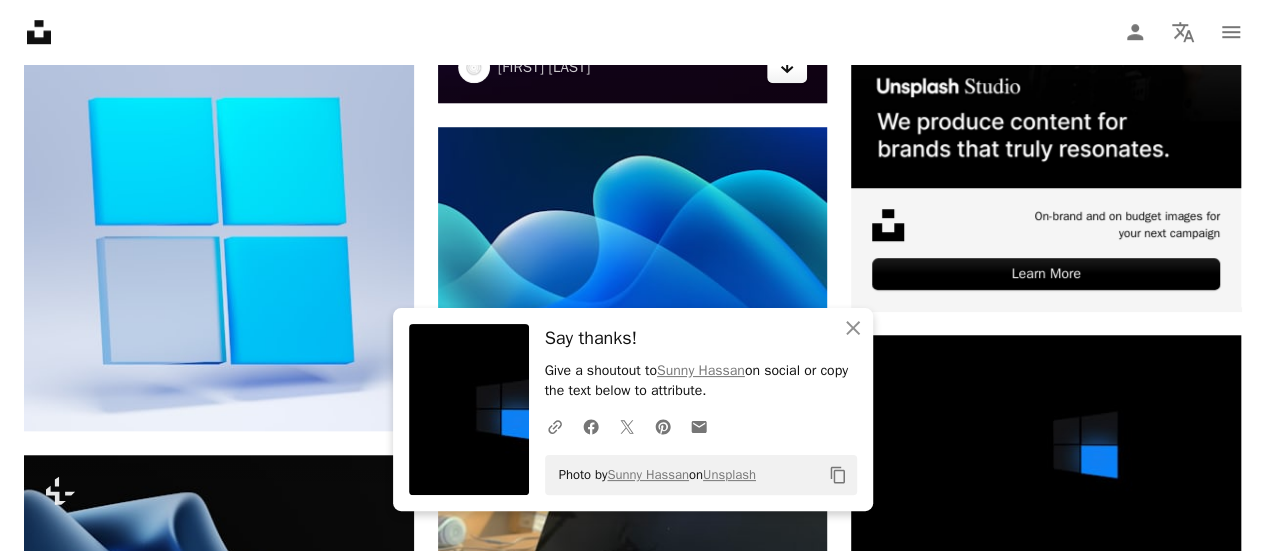 click on "Arrow pointing down" 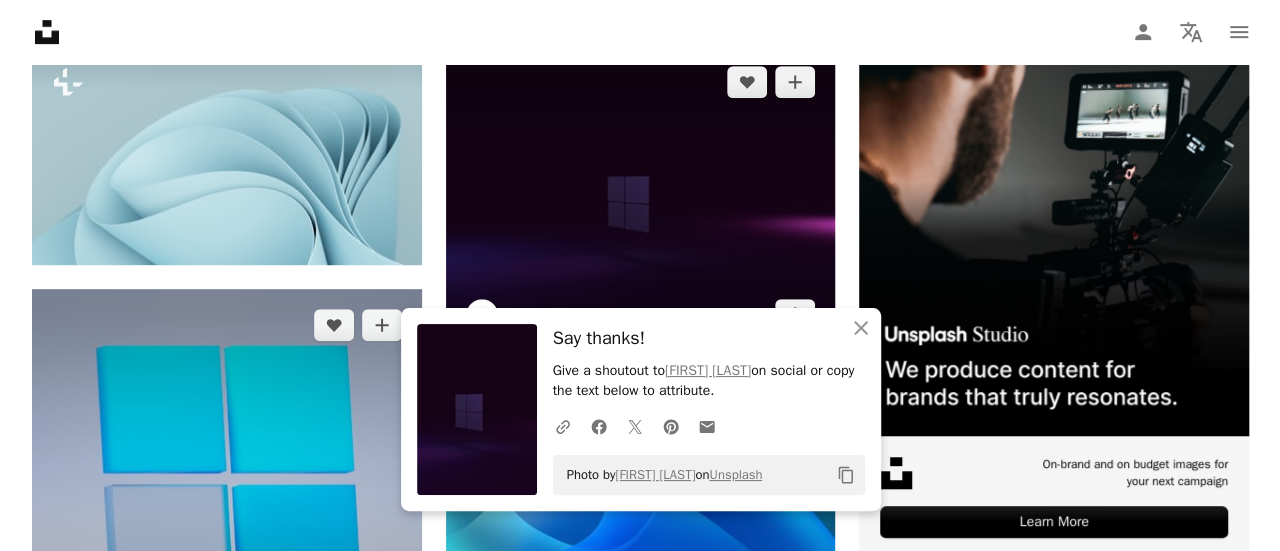 scroll, scrollTop: 453, scrollLeft: 0, axis: vertical 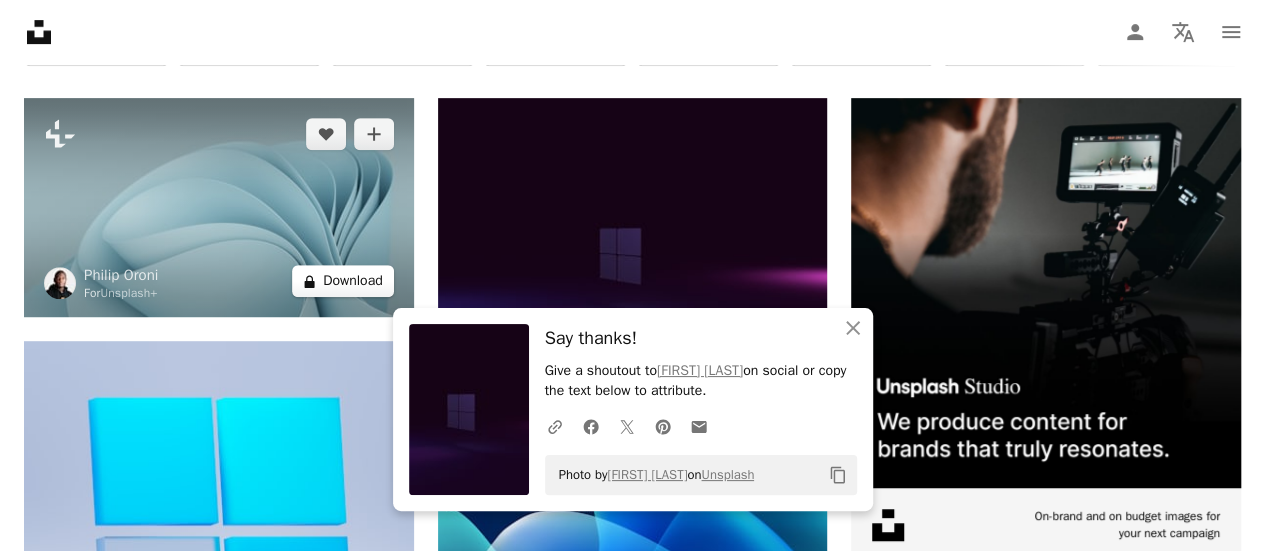click on "A lock Download" at bounding box center [343, 281] 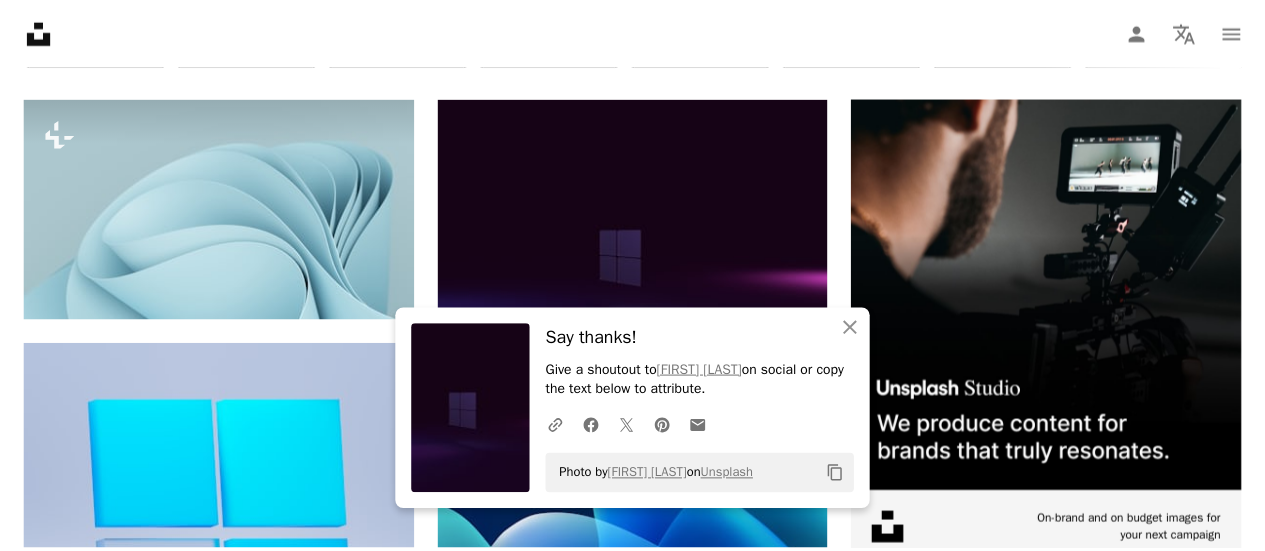 scroll, scrollTop: 88, scrollLeft: 0, axis: vertical 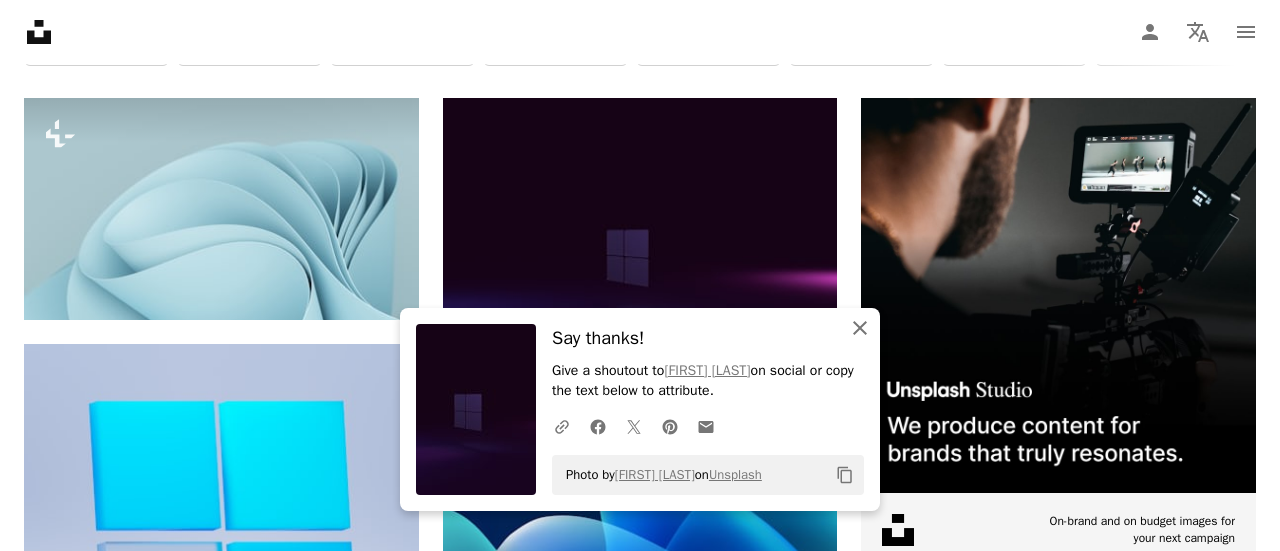 click on "An X shape" 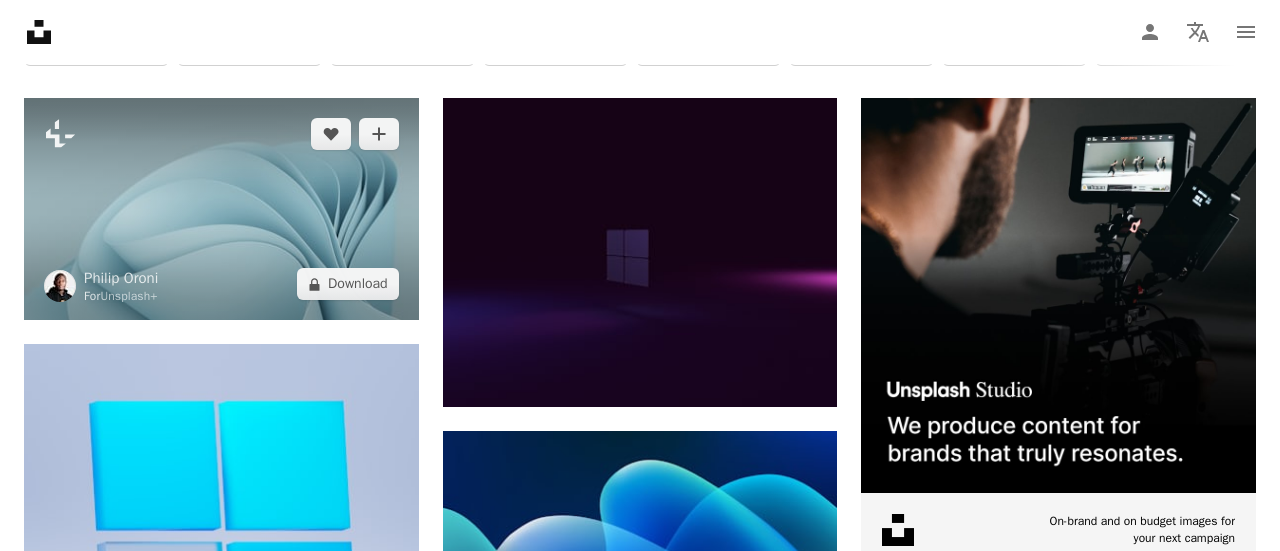 drag, startPoint x: 91, startPoint y: 198, endPoint x: 114, endPoint y: 198, distance: 23 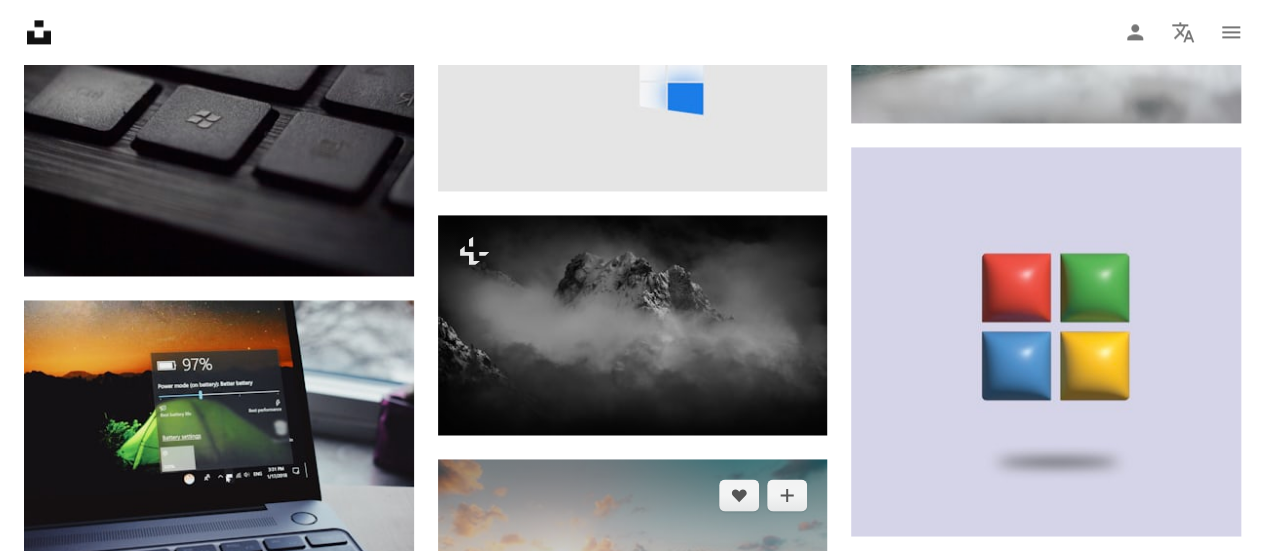 scroll, scrollTop: 1253, scrollLeft: 0, axis: vertical 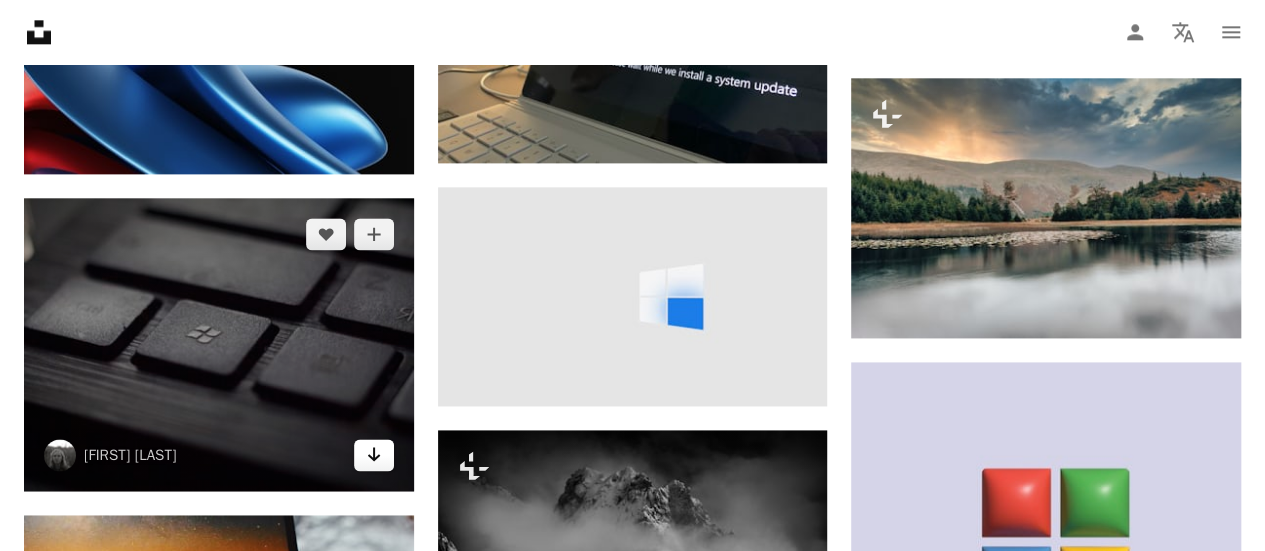 click on "Arrow pointing down" 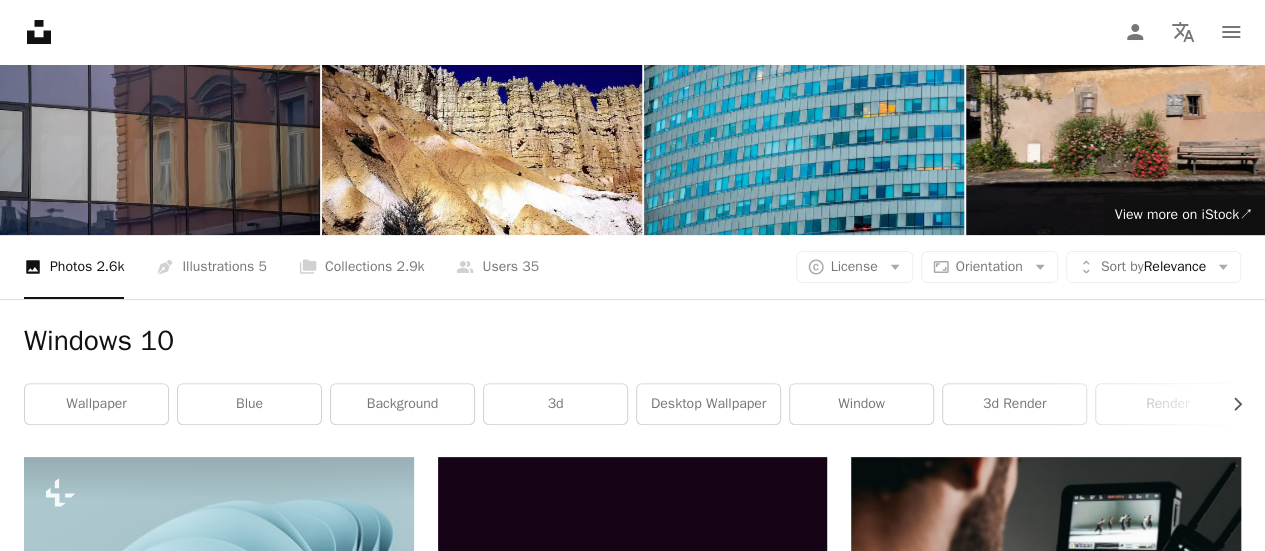 scroll, scrollTop: 0, scrollLeft: 0, axis: both 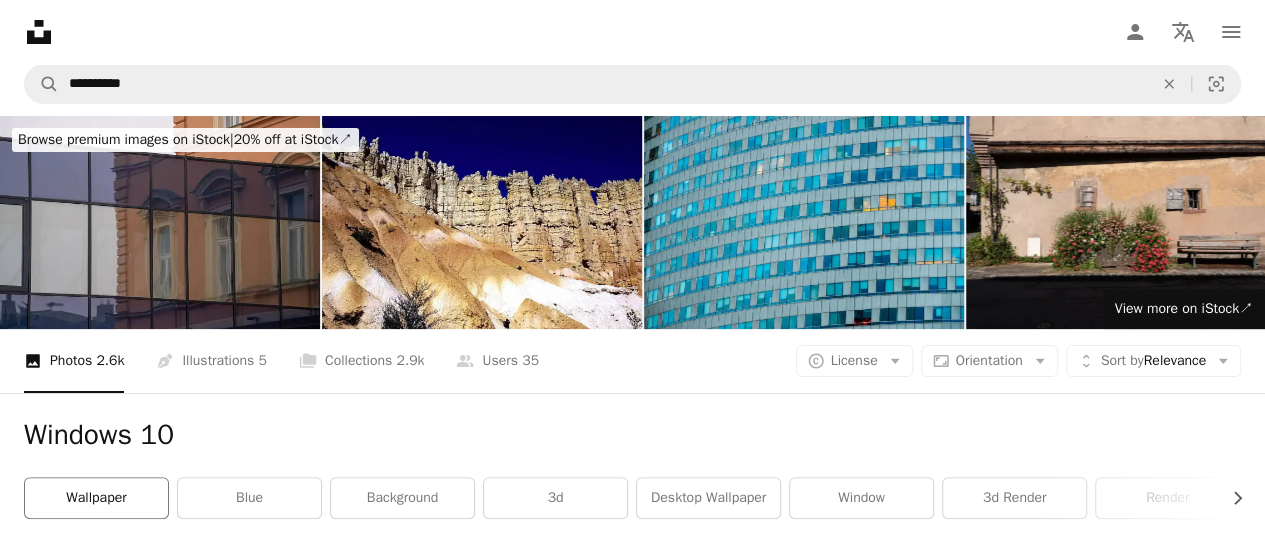 click on "wallpaper" at bounding box center [96, 498] 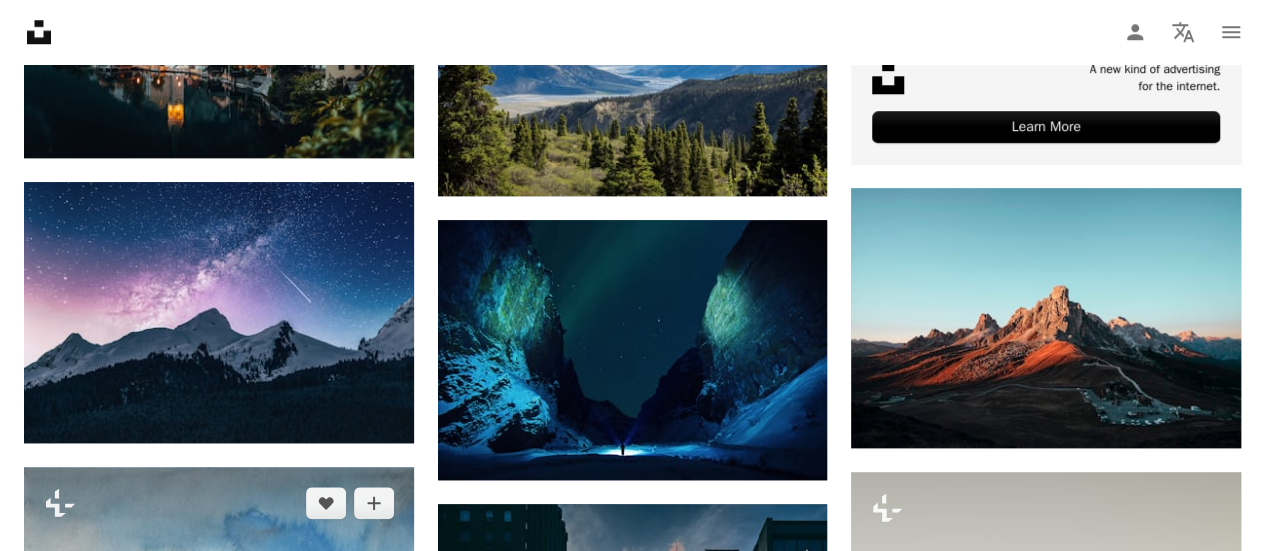 scroll, scrollTop: 1000, scrollLeft: 0, axis: vertical 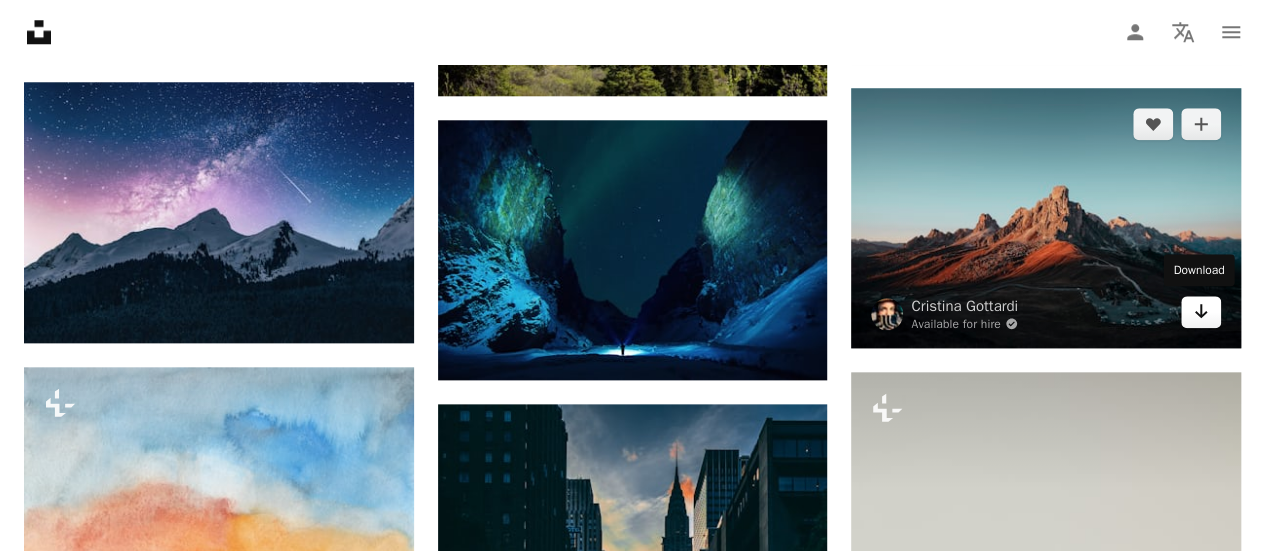 click 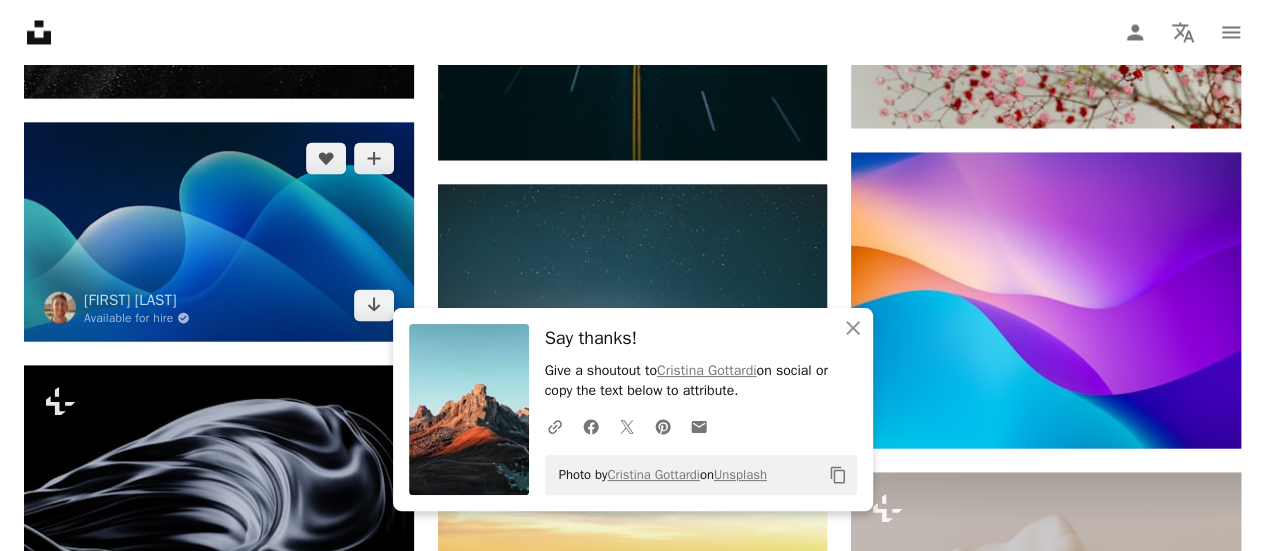 scroll, scrollTop: 1900, scrollLeft: 0, axis: vertical 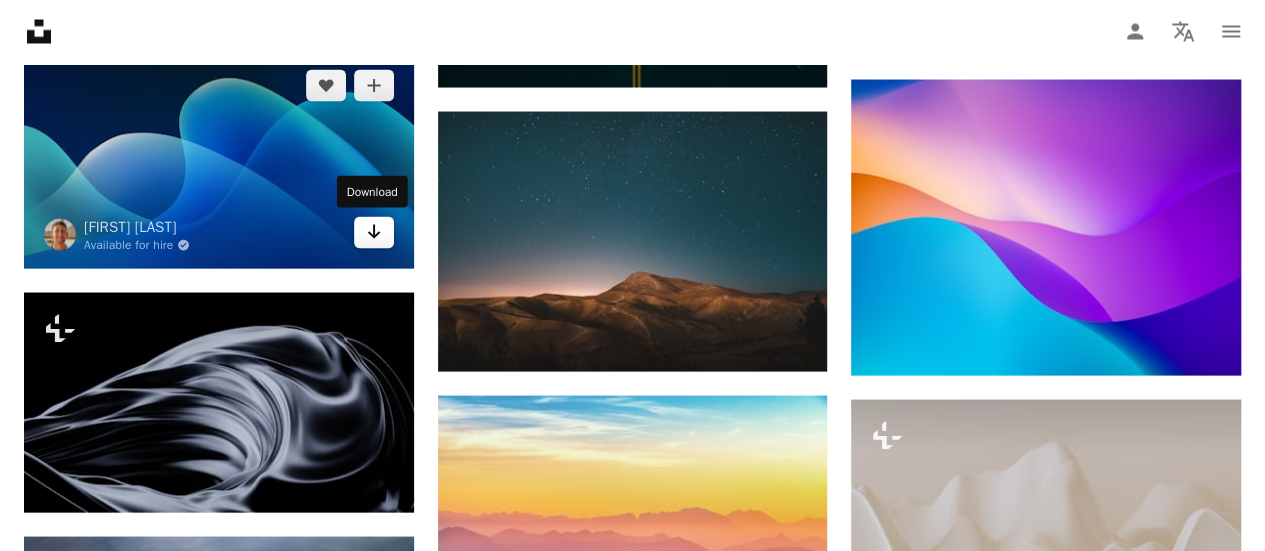 click on "Arrow pointing down" 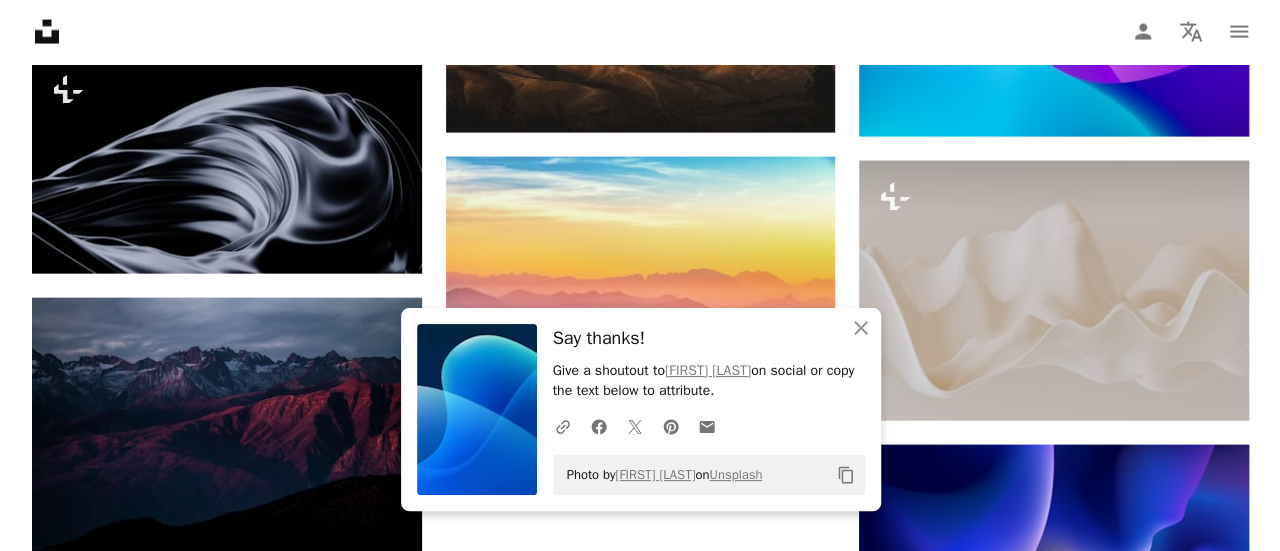 scroll, scrollTop: 2200, scrollLeft: 0, axis: vertical 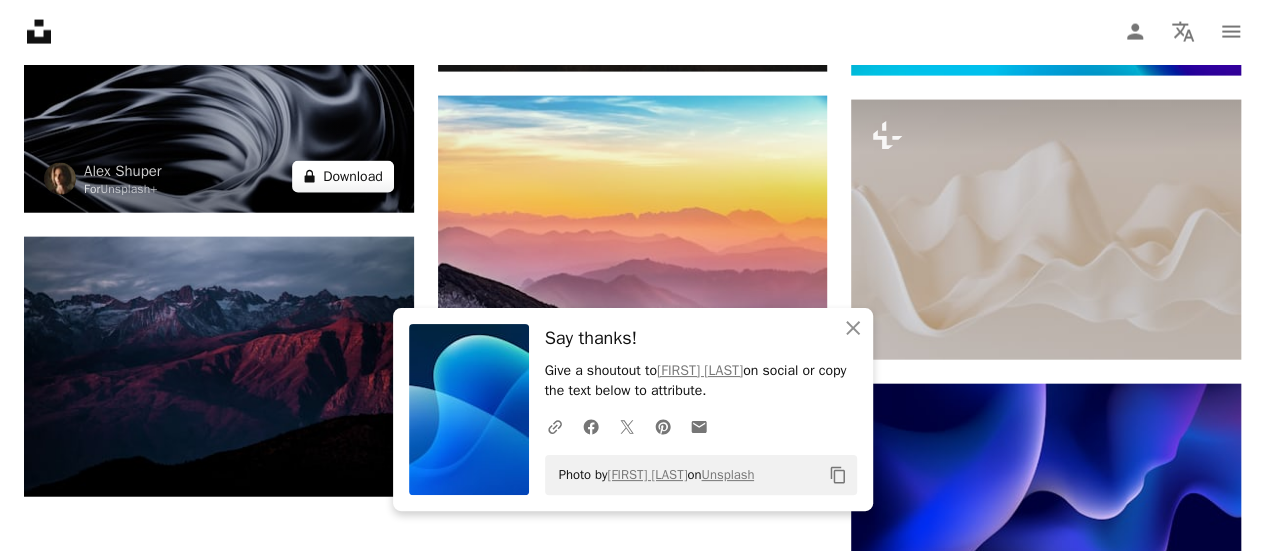 click on "A lock Download" at bounding box center (343, 177) 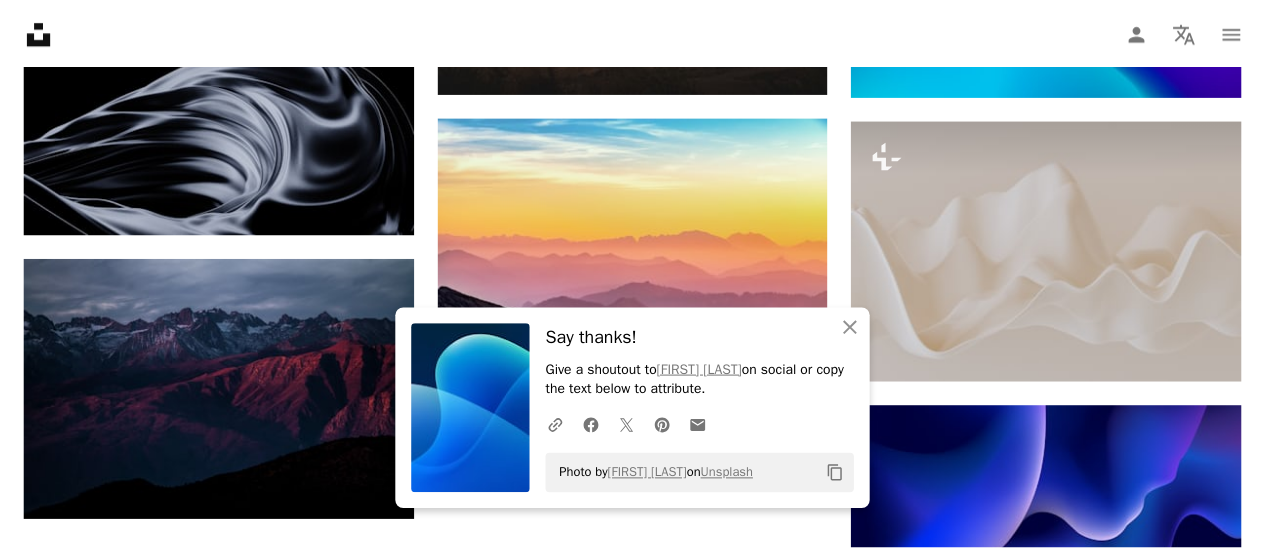 scroll, scrollTop: 88, scrollLeft: 0, axis: vertical 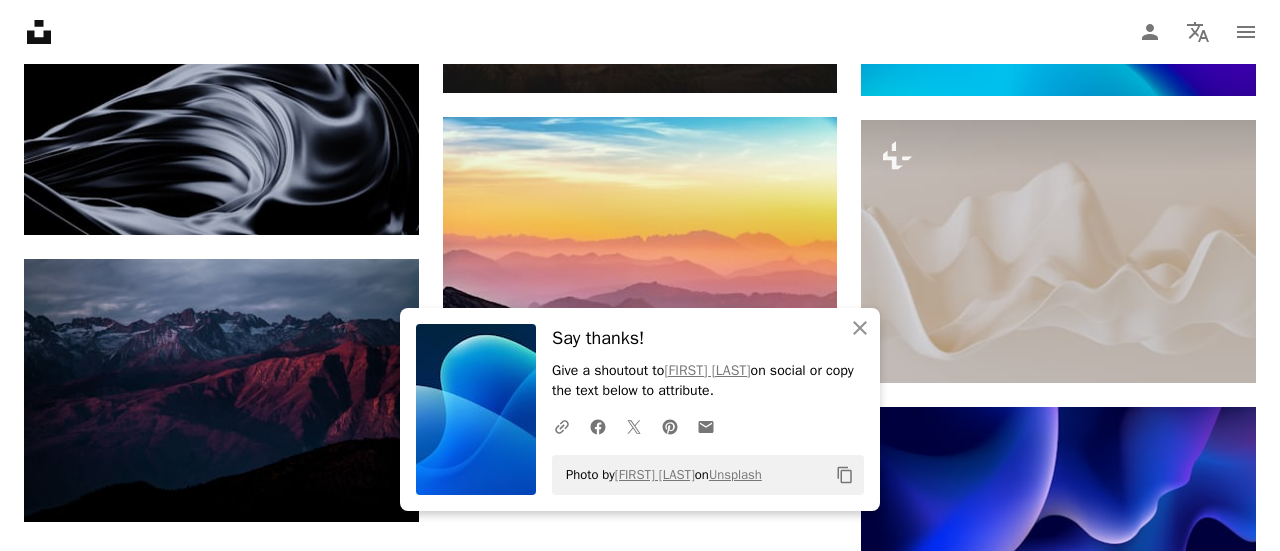 click on "An X shape An X shape Close Say thanks! Give a shoutout to  [FIRST] [LAST]  on social or copy the text below to attribute. A URL sharing icon (chains) Facebook icon X (formerly Twitter) icon Pinterest icon An envelope Photo by  [FIRST] [LAST]  on  Unsplash
Copy content Premium, ready to use images. Get unlimited access. A plus sign Members-only content added monthly A plus sign Unlimited royalty-free downloads A plus sign Illustrations  New A plus sign Enhanced legal protections yearly 66%  off monthly $12   $4 USD per month * Get  Unsplash+ * When paid annually, billed upfront  $48 Taxes where applicable. Renews automatically. Cancel anytime." at bounding box center (640, 2077) 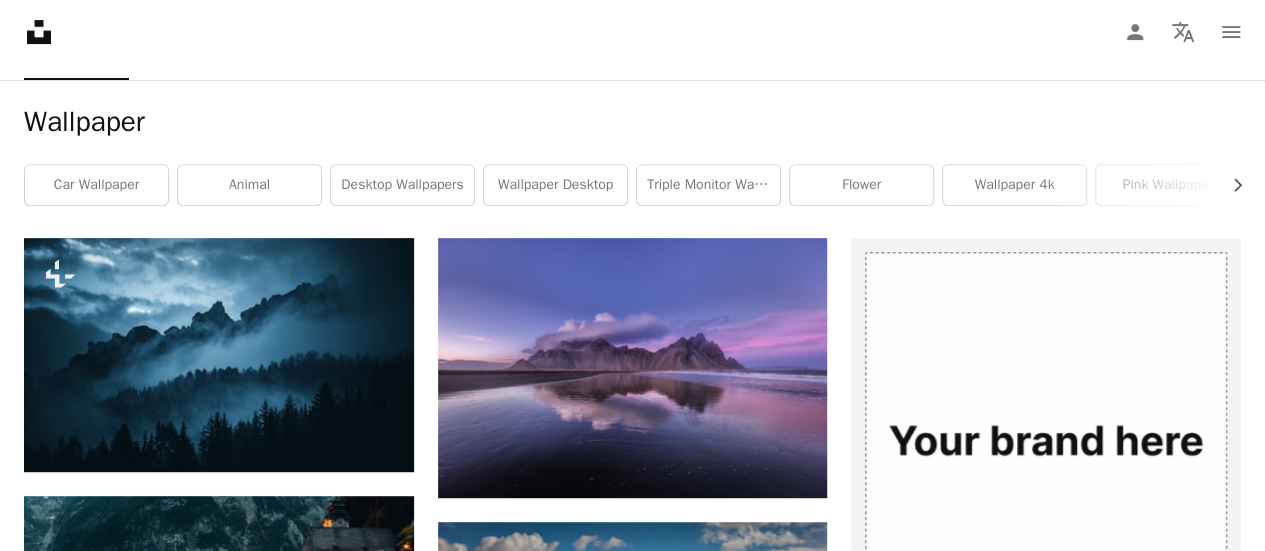scroll, scrollTop: 0, scrollLeft: 0, axis: both 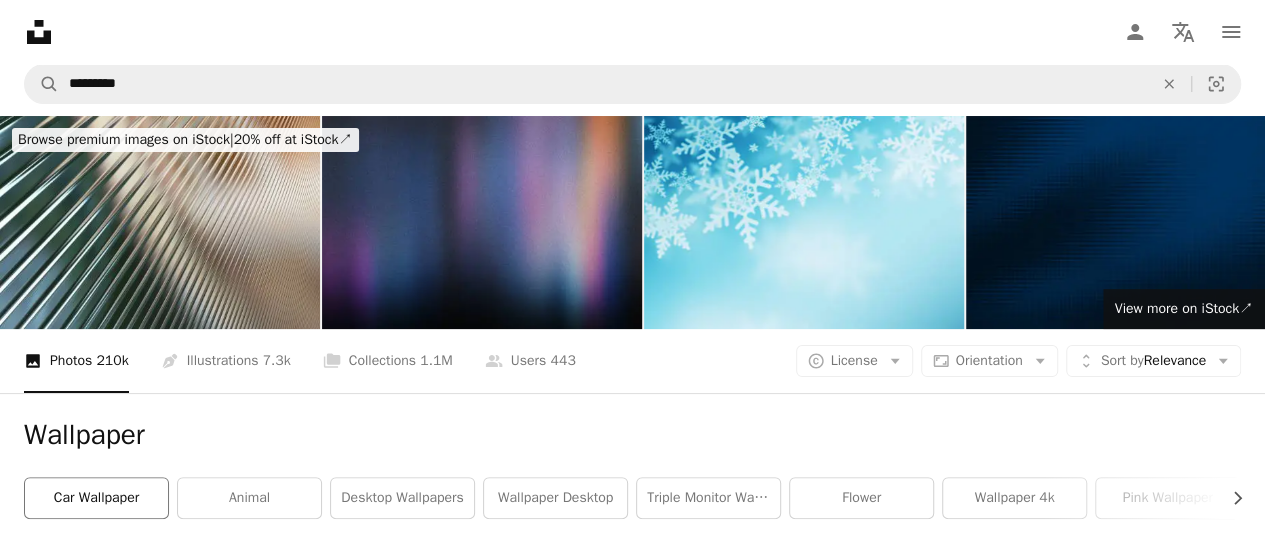 click on "car wallpaper" at bounding box center (96, 498) 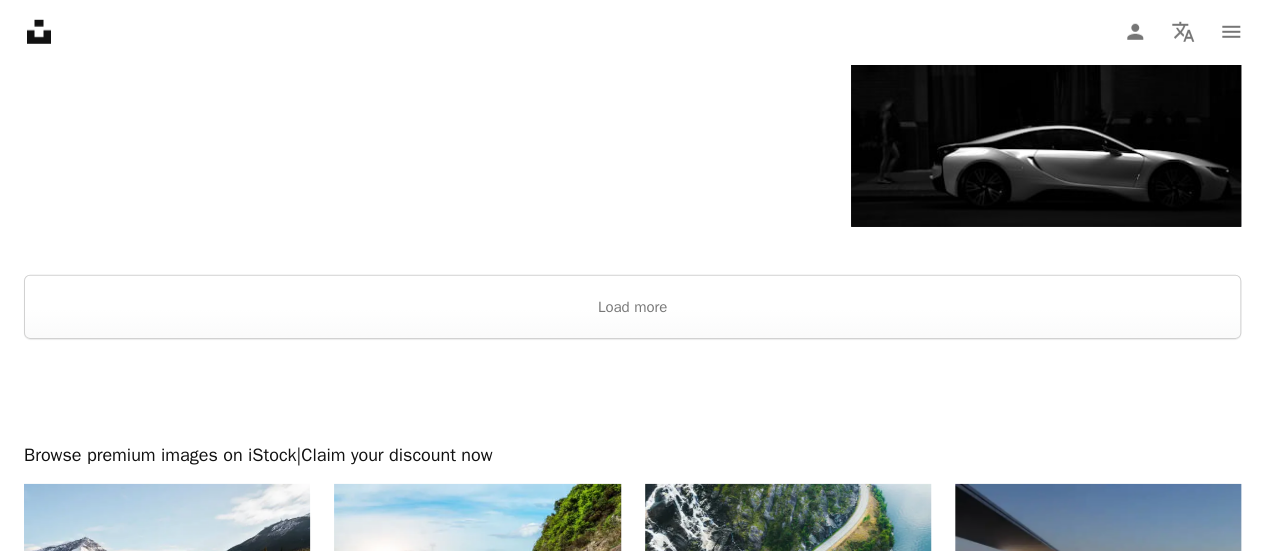 scroll, scrollTop: 3000, scrollLeft: 0, axis: vertical 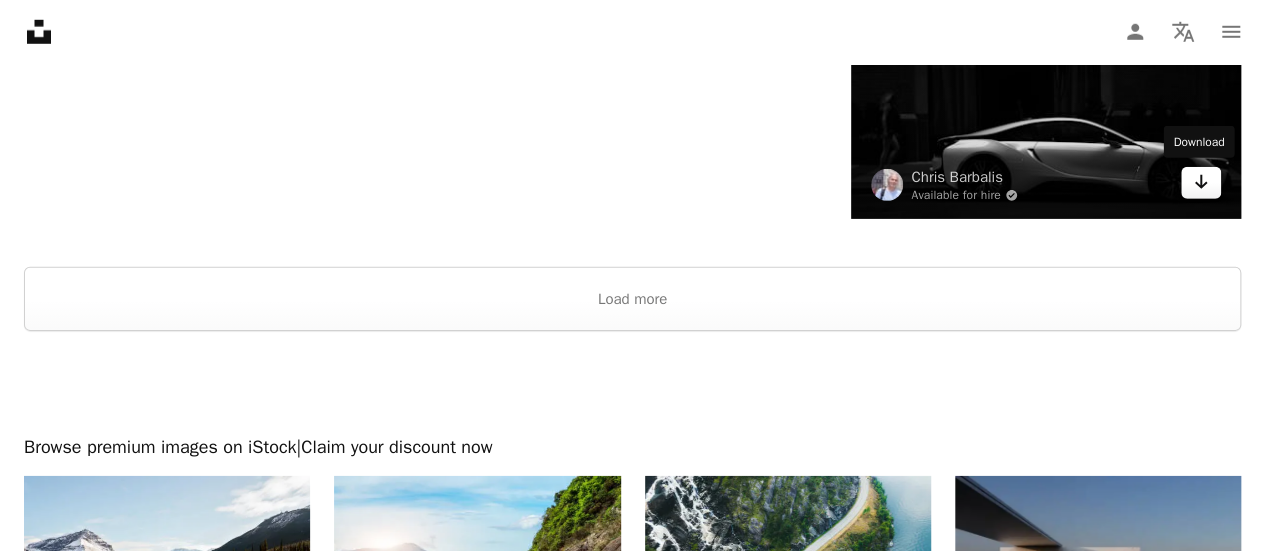click on "Arrow pointing down" 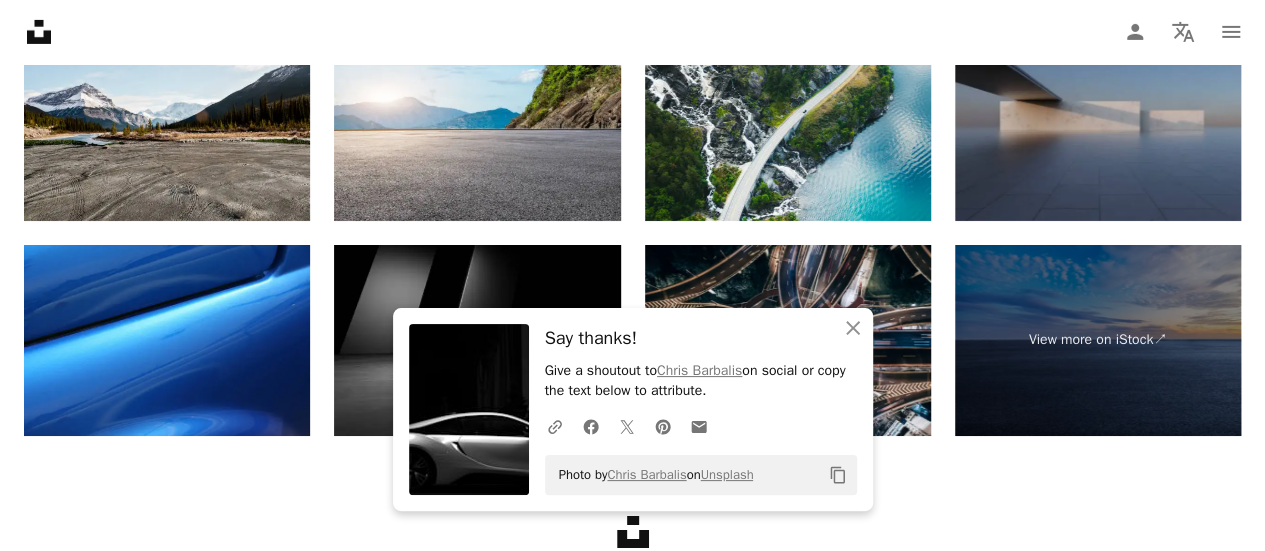 scroll, scrollTop: 3358, scrollLeft: 0, axis: vertical 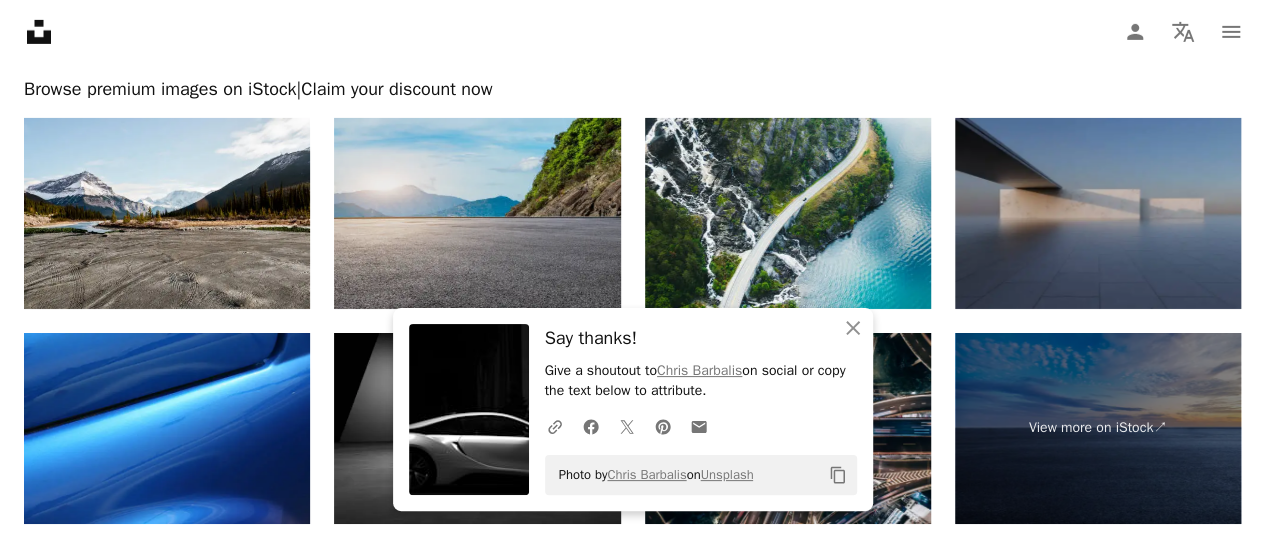 click at bounding box center [477, 213] 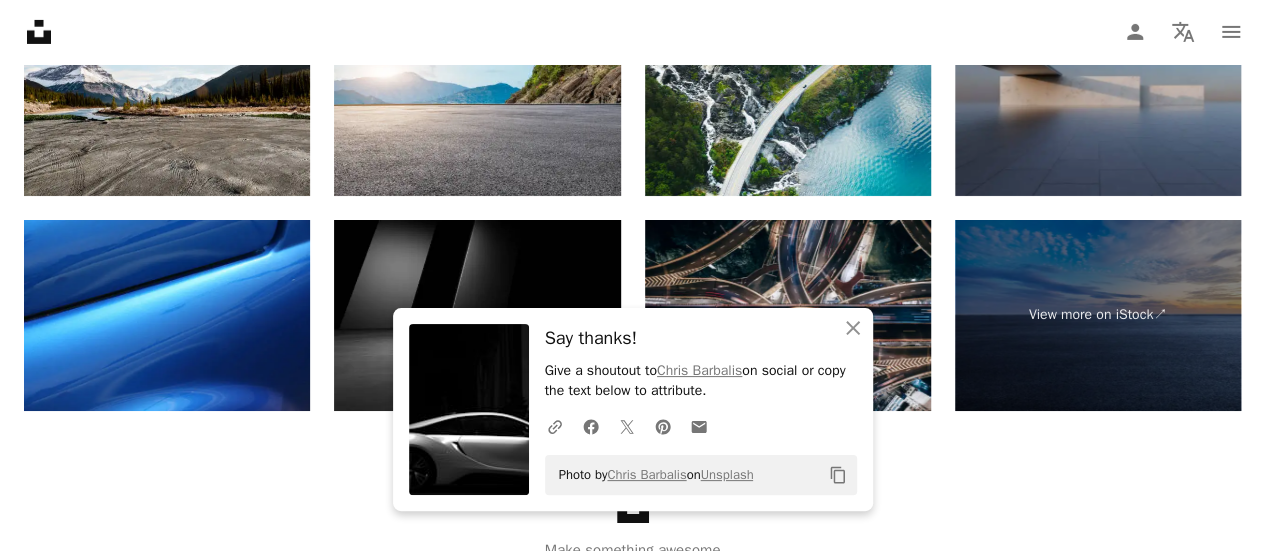 scroll, scrollTop: 3558, scrollLeft: 0, axis: vertical 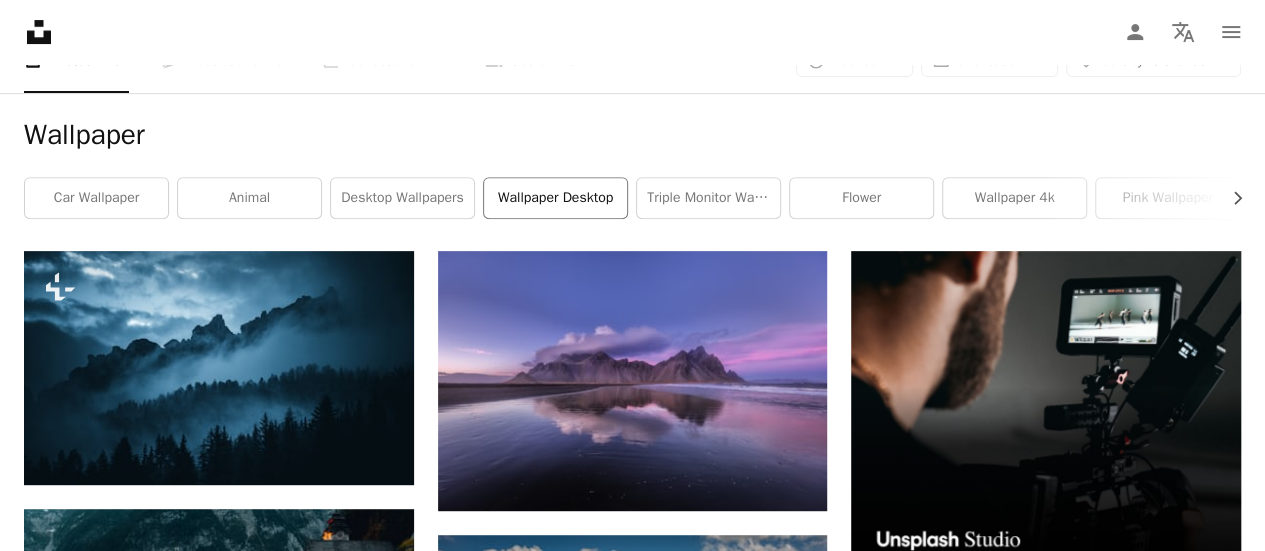 click on "wallpaper desktop" at bounding box center [555, 198] 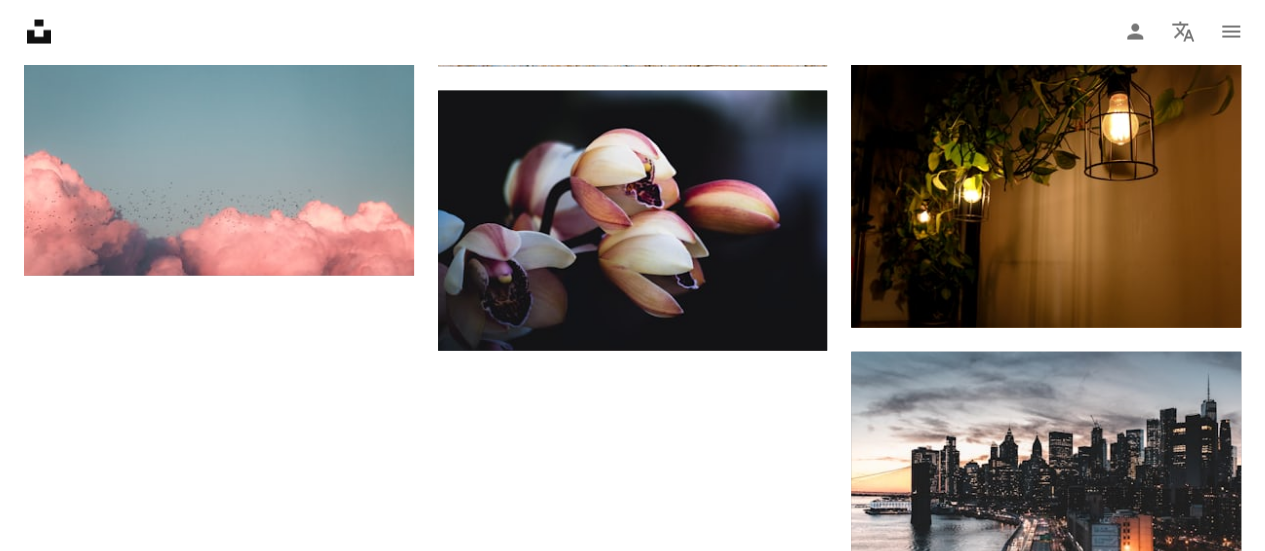 scroll, scrollTop: 1900, scrollLeft: 0, axis: vertical 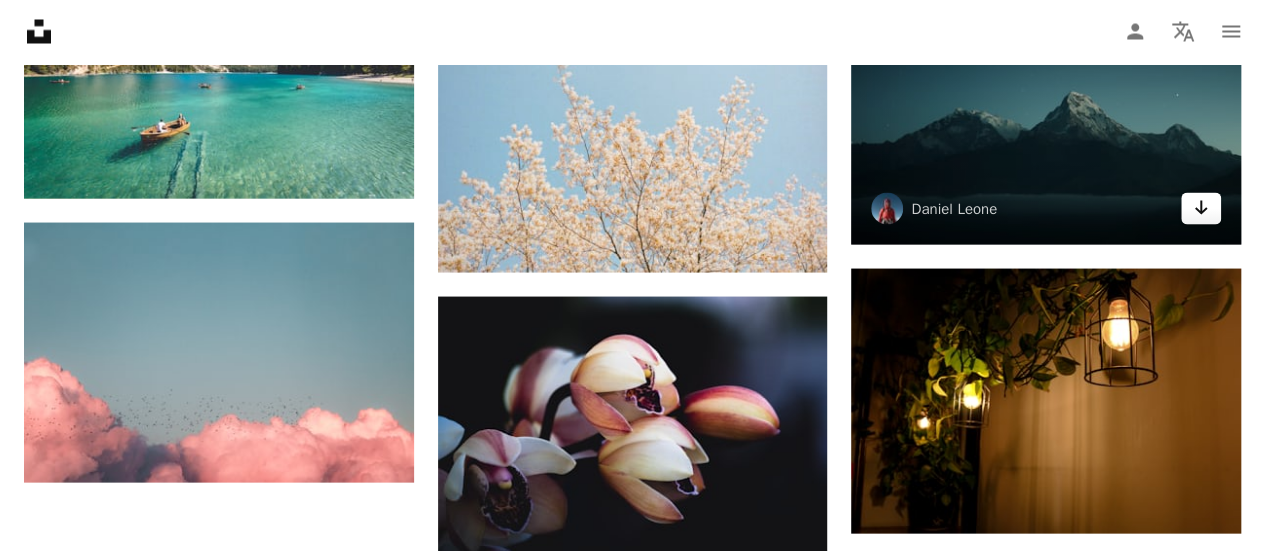 click on "Arrow pointing down" at bounding box center [1201, 209] 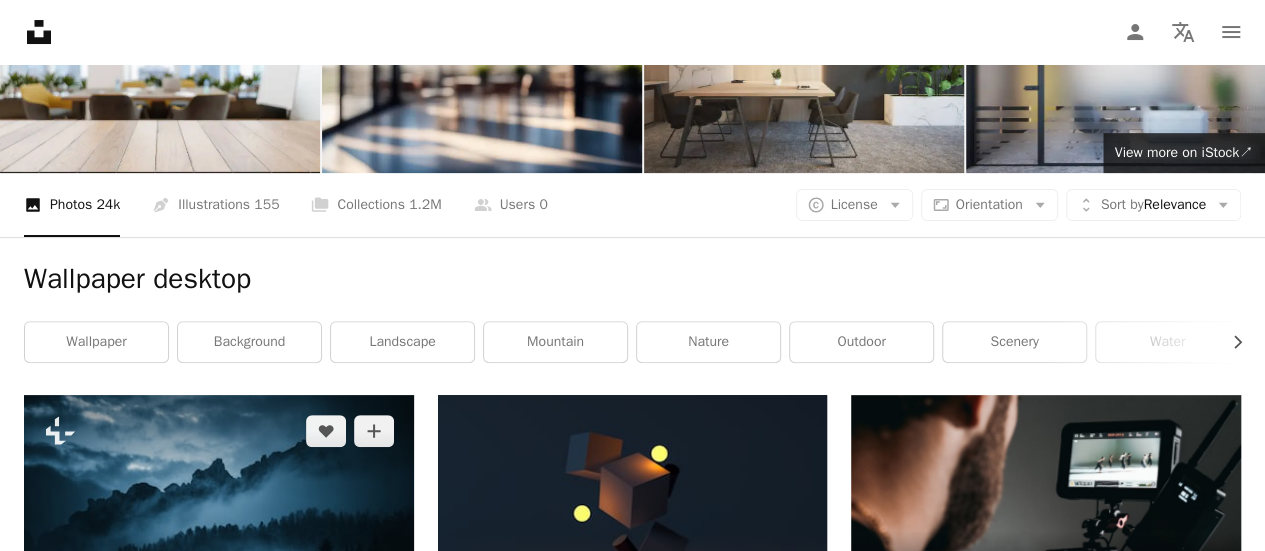 scroll, scrollTop: 0, scrollLeft: 0, axis: both 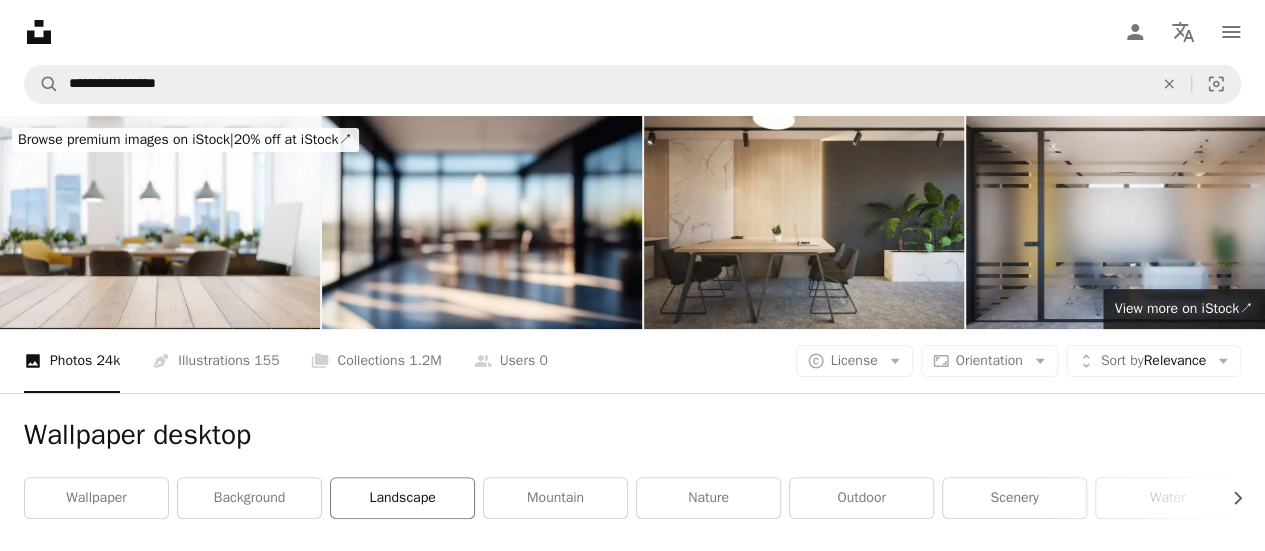click on "landscape" at bounding box center (402, 498) 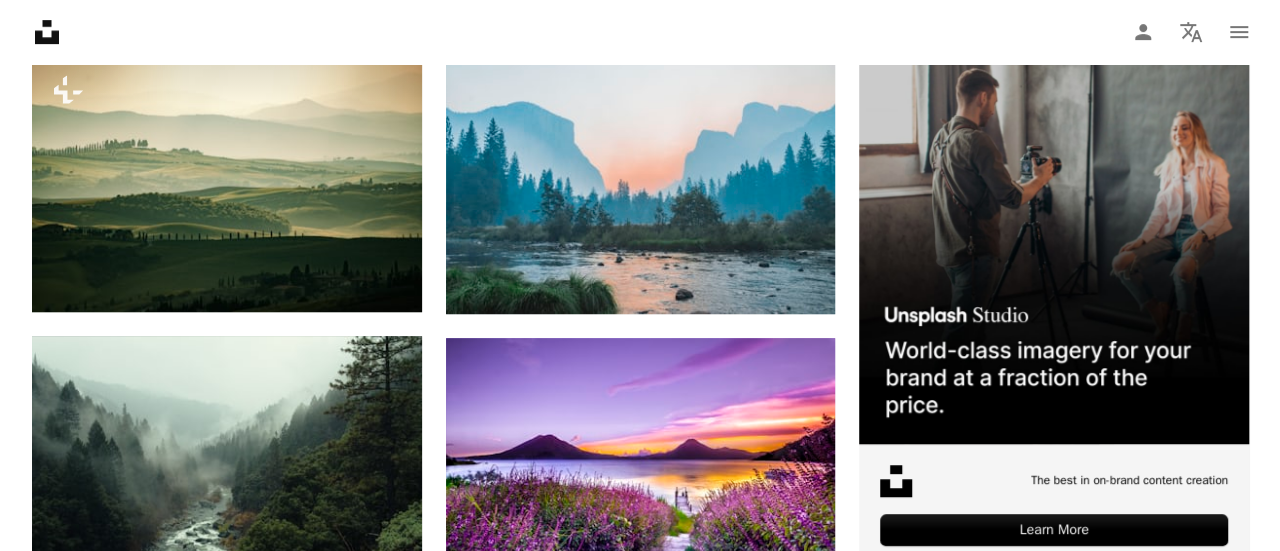 scroll, scrollTop: 500, scrollLeft: 0, axis: vertical 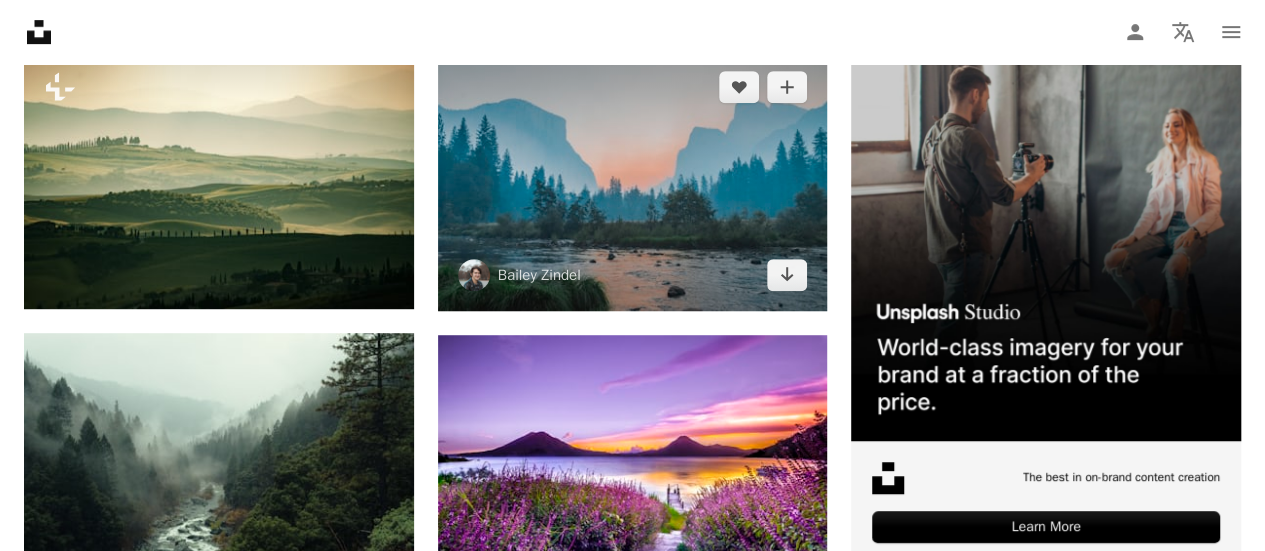 click at bounding box center [633, 181] 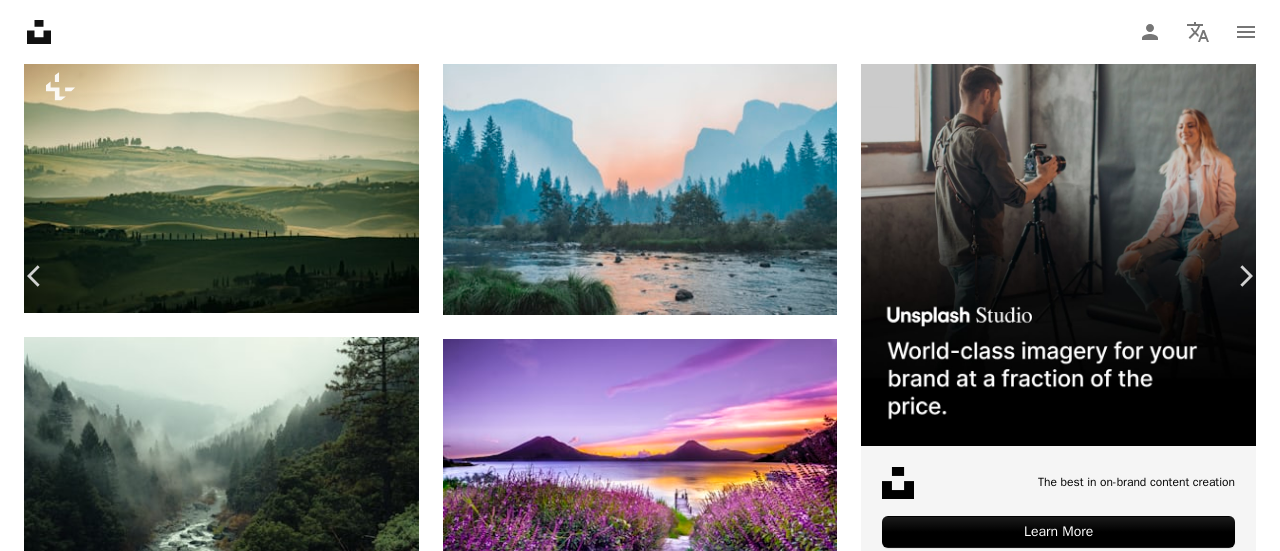 scroll, scrollTop: 400, scrollLeft: 0, axis: vertical 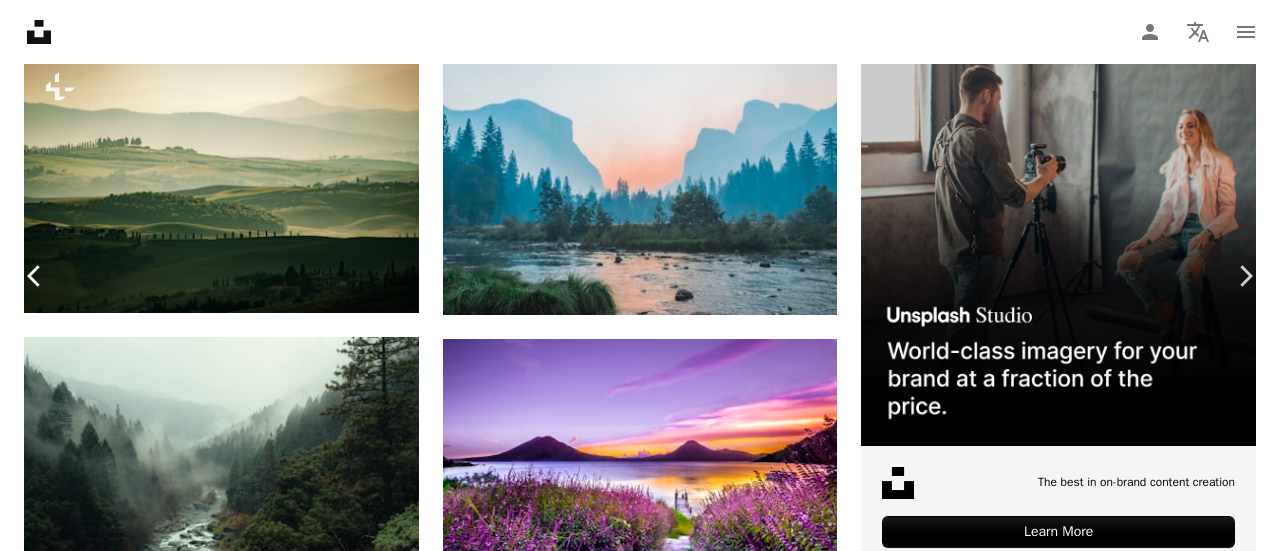 click on "Chevron left" at bounding box center [35, 276] 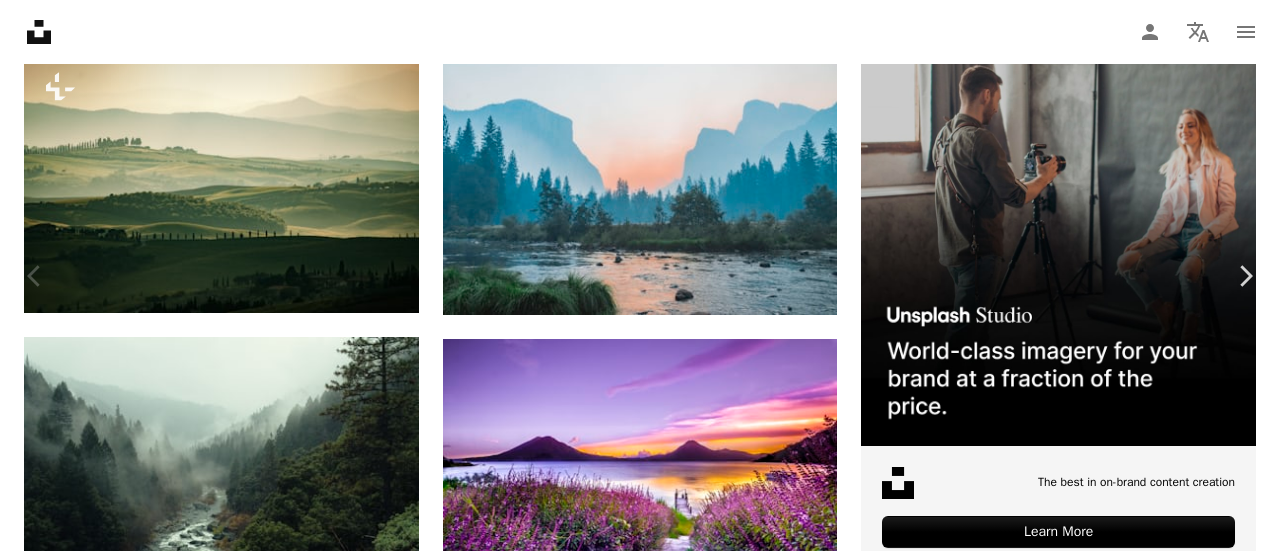 scroll, scrollTop: 0, scrollLeft: 0, axis: both 